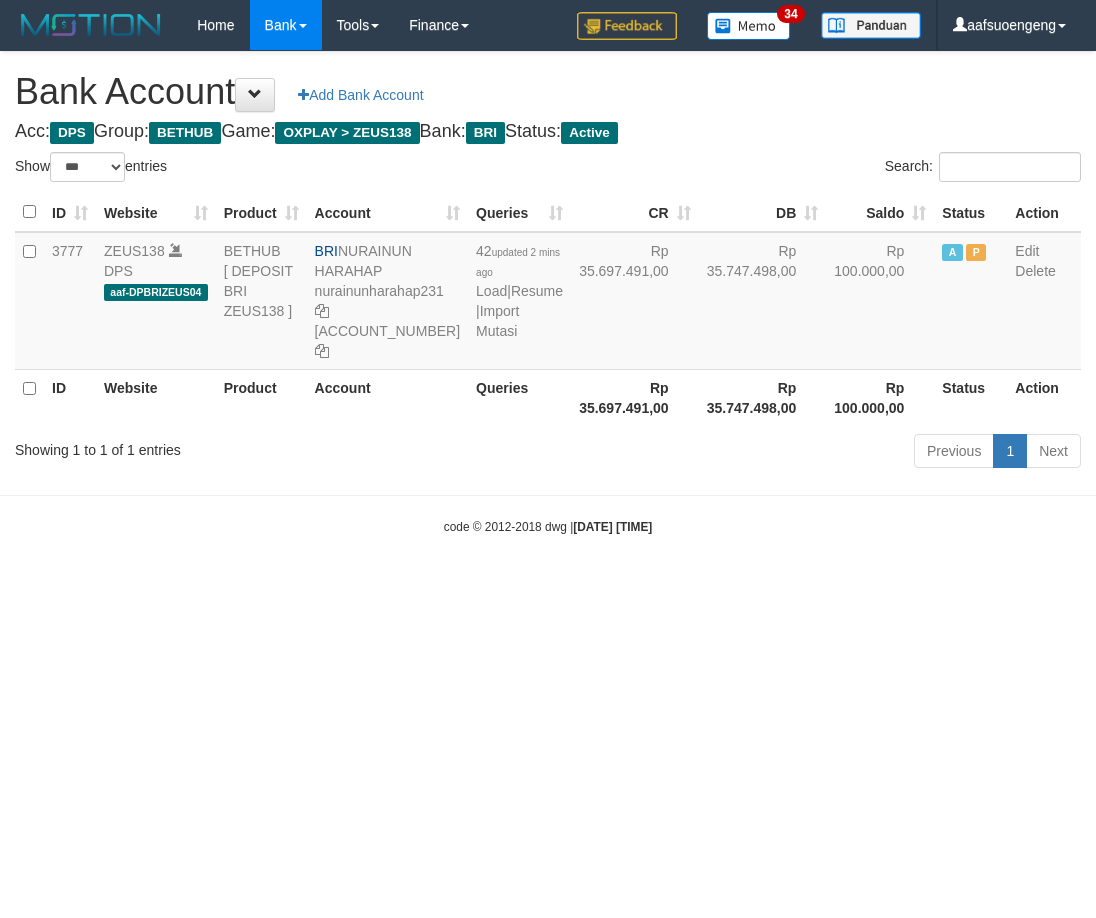 select on "***" 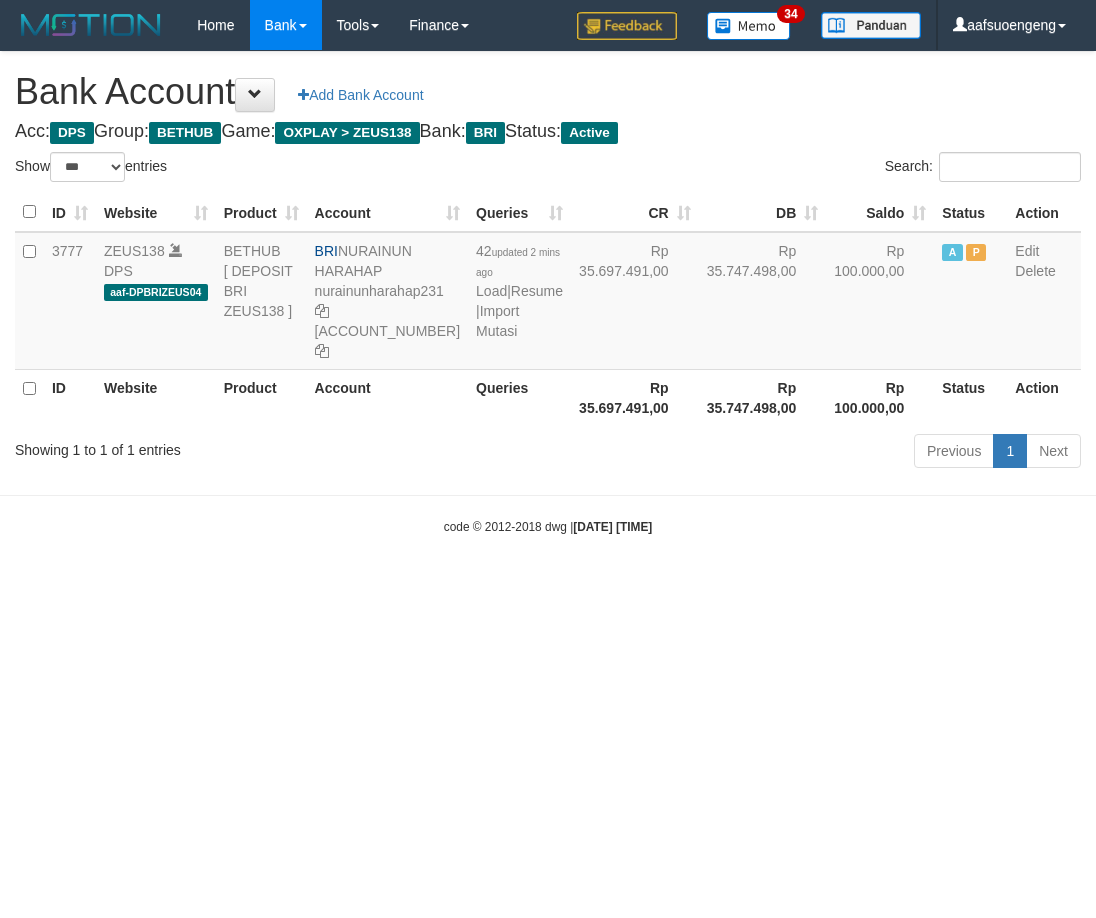scroll, scrollTop: 0, scrollLeft: 0, axis: both 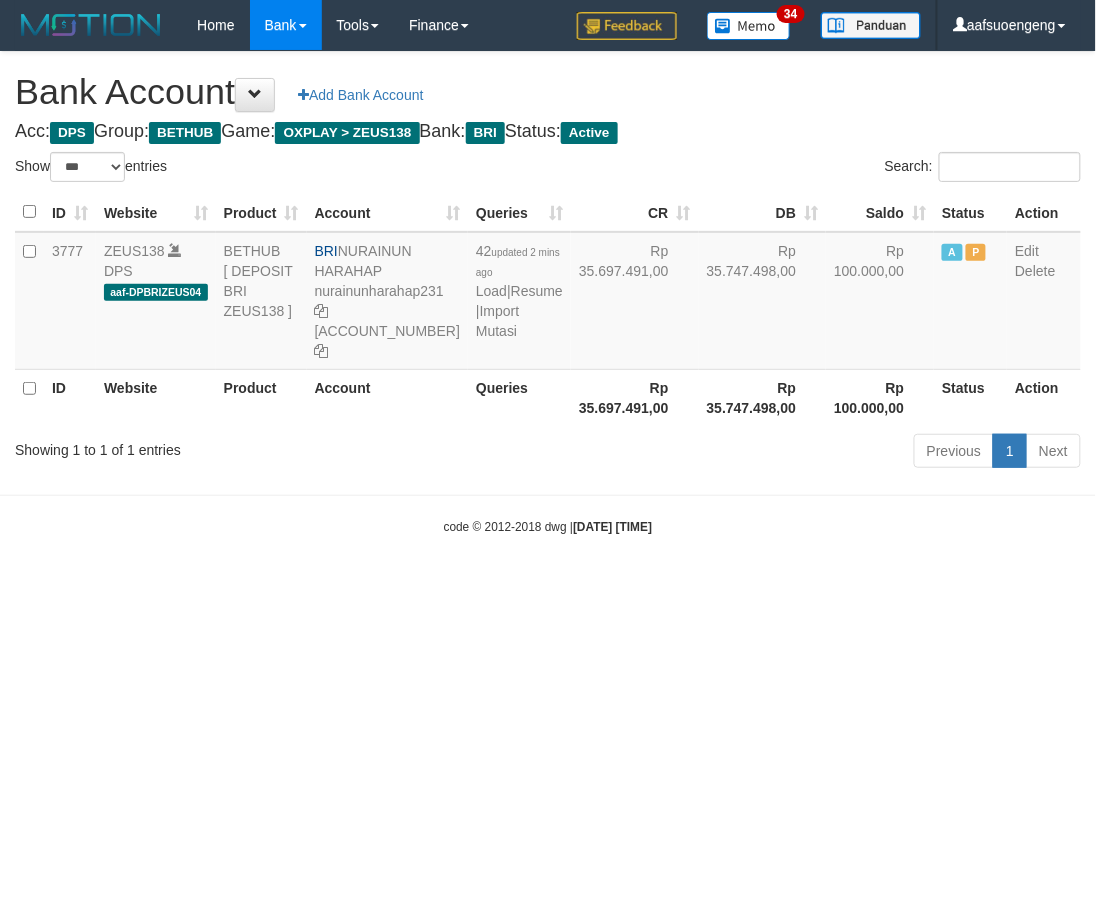 click on "Toggle navigation
Home
Bank
Account List
Mutasi Bank
Search
Sync
Tools
Suspicious Trans
Finance
Financial Data
34" at bounding box center (548, 293) 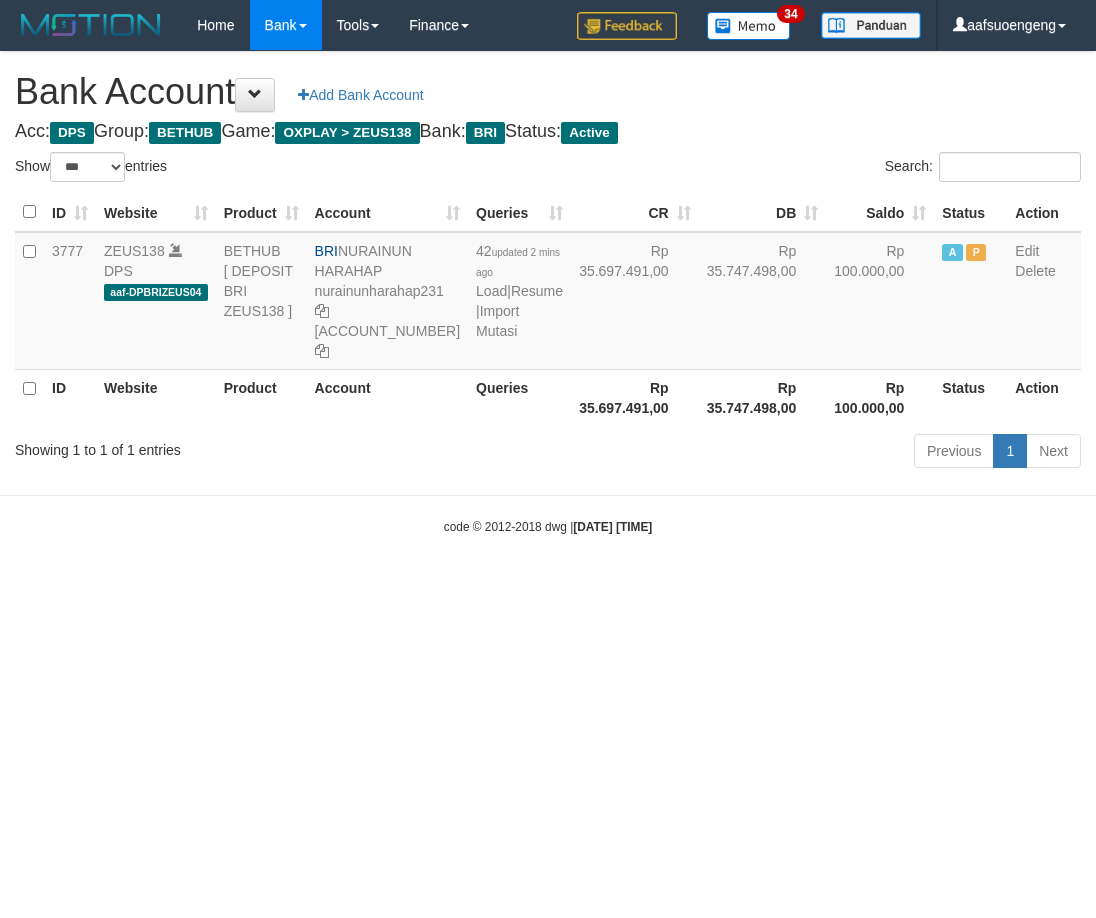 select on "***" 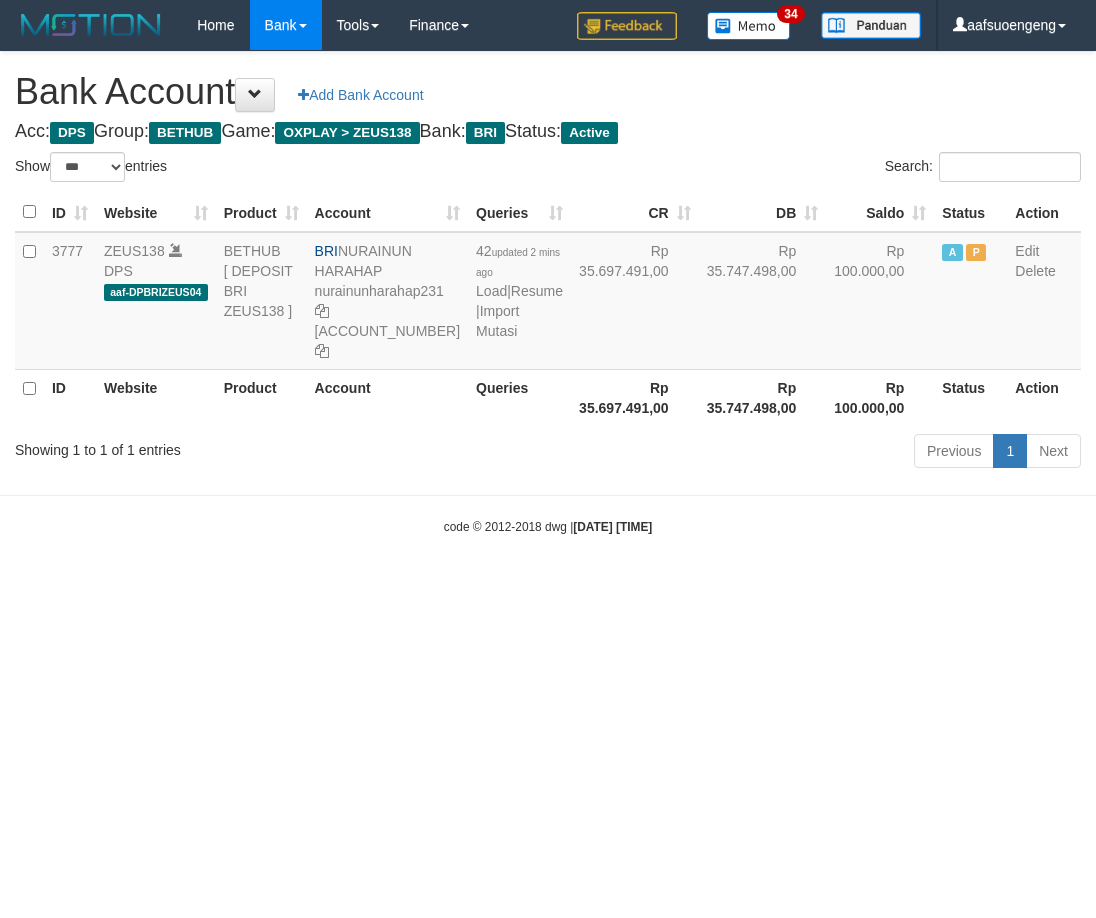 scroll, scrollTop: 0, scrollLeft: 0, axis: both 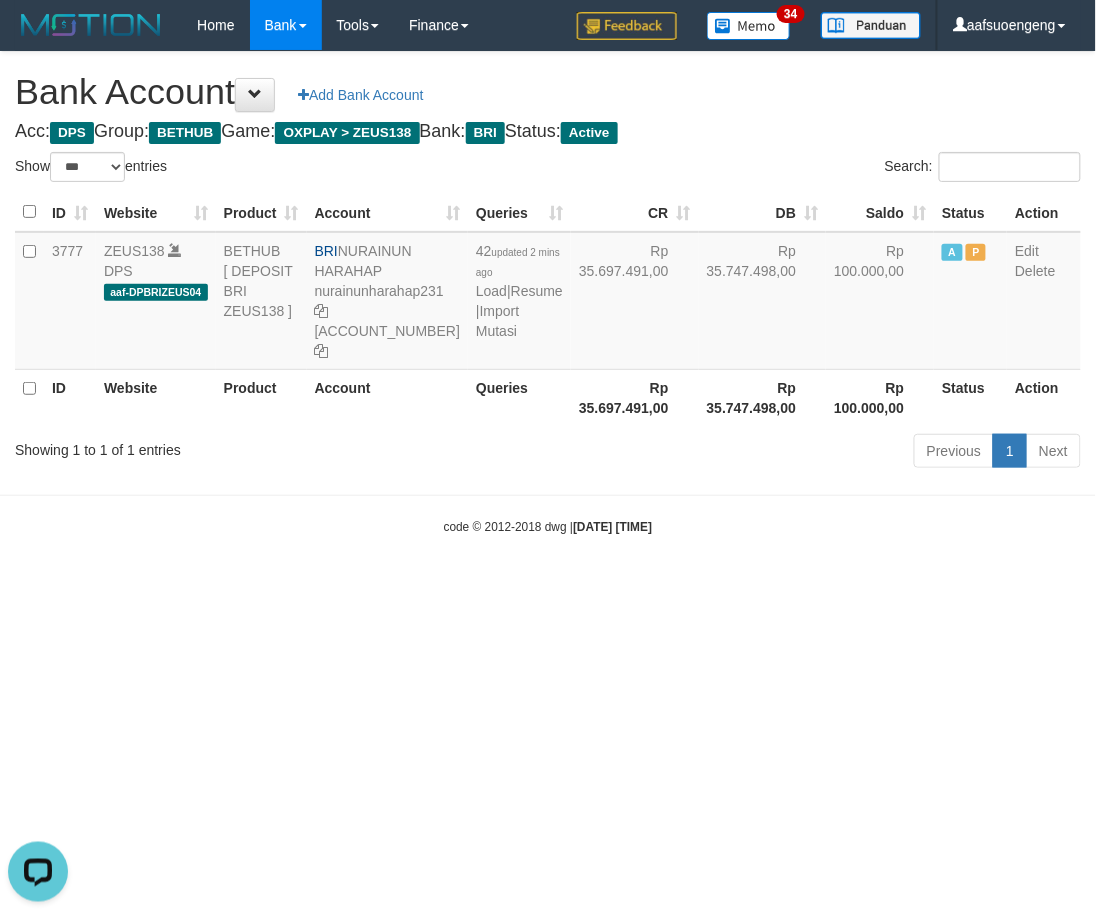 drag, startPoint x: 893, startPoint y: 642, endPoint x: 871, endPoint y: 640, distance: 22.090721 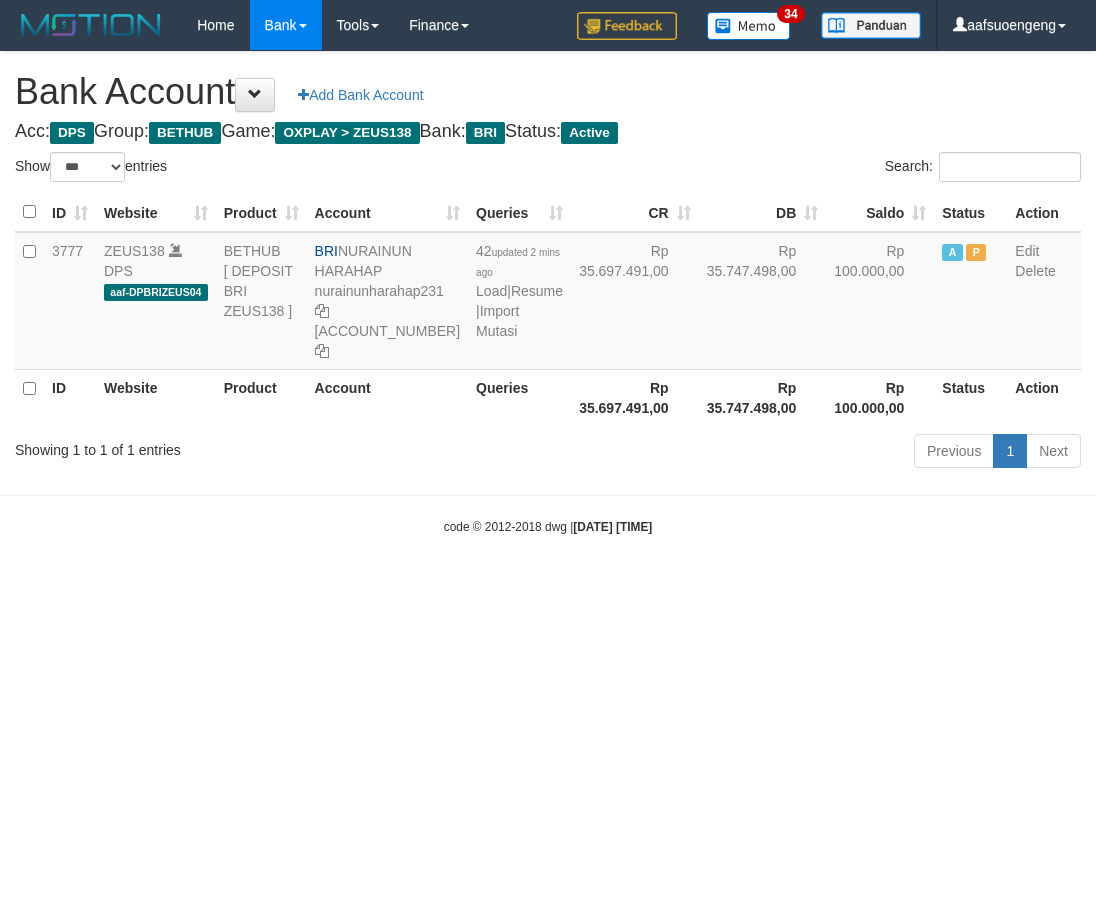 select on "***" 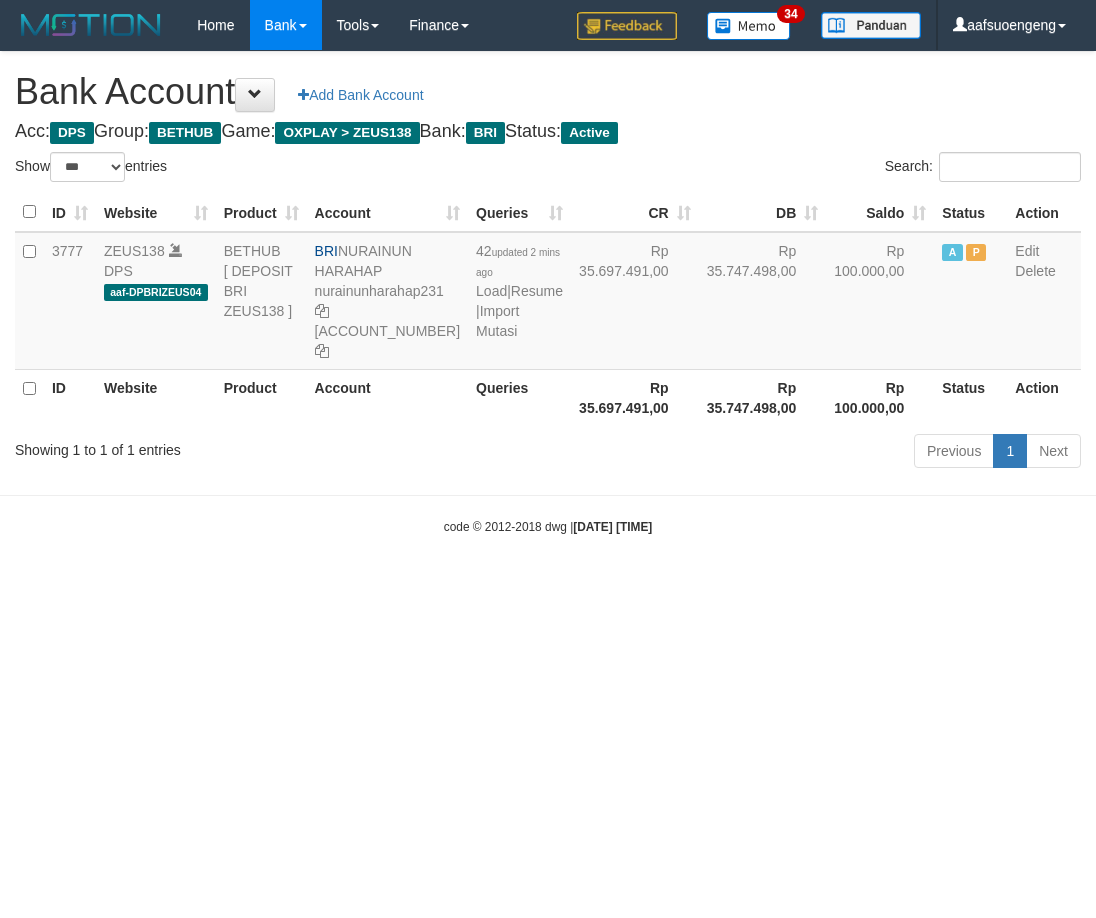 scroll, scrollTop: 0, scrollLeft: 0, axis: both 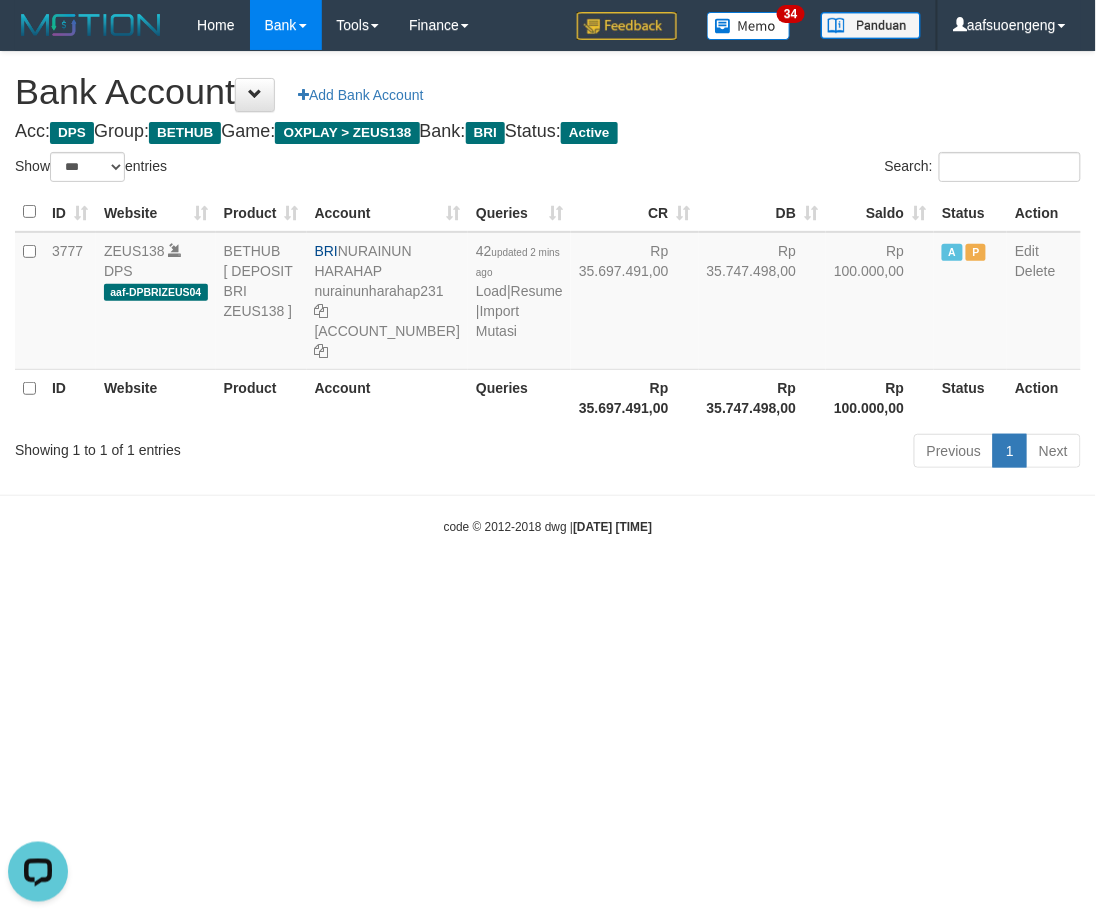 drag, startPoint x: 885, startPoint y: 671, endPoint x: 875, endPoint y: 676, distance: 11.18034 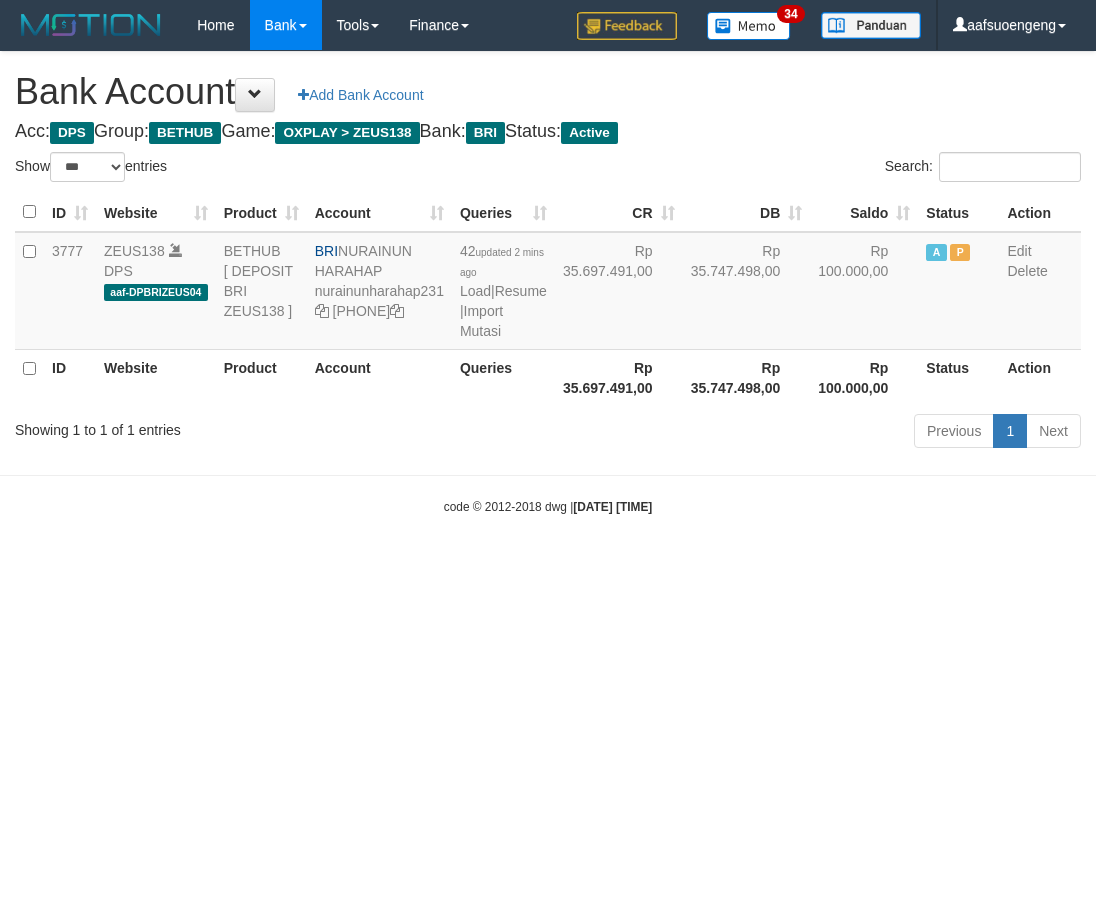 select on "***" 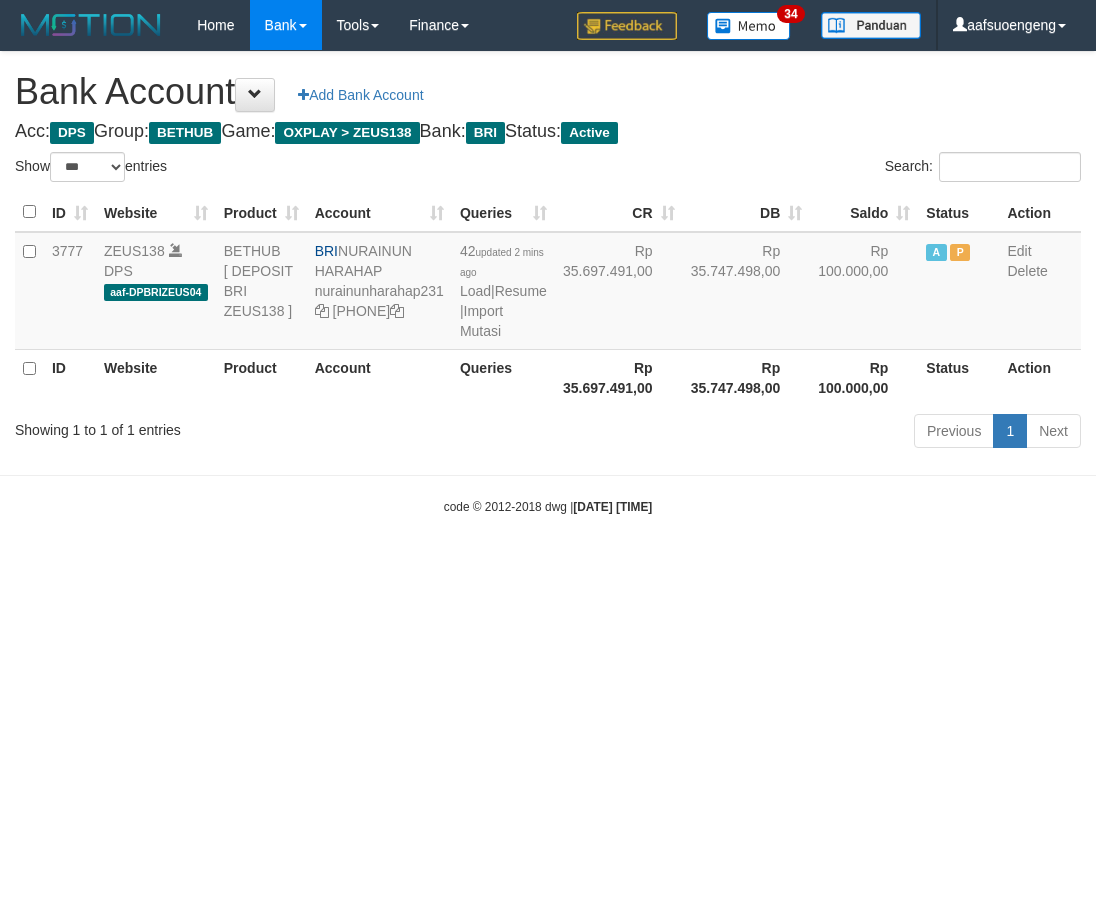 scroll, scrollTop: 0, scrollLeft: 0, axis: both 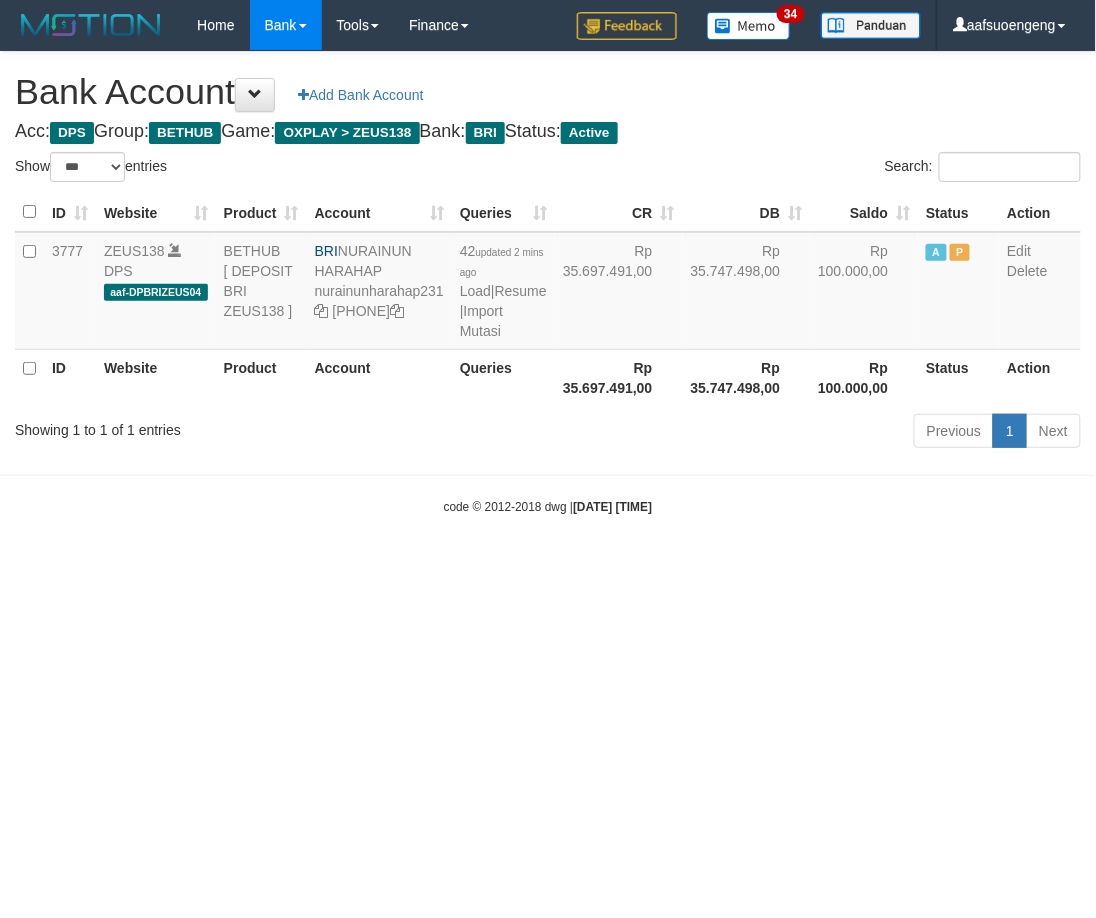 click on "Toggle navigation
Home
Bank
Account List
Mutasi Bank
Search
Sync
Tools
Suspicious Trans
Finance
Financial Data
[ALPHANUMERIC]
My Profile
Log Out
[NUMBER]" at bounding box center (548, 283) 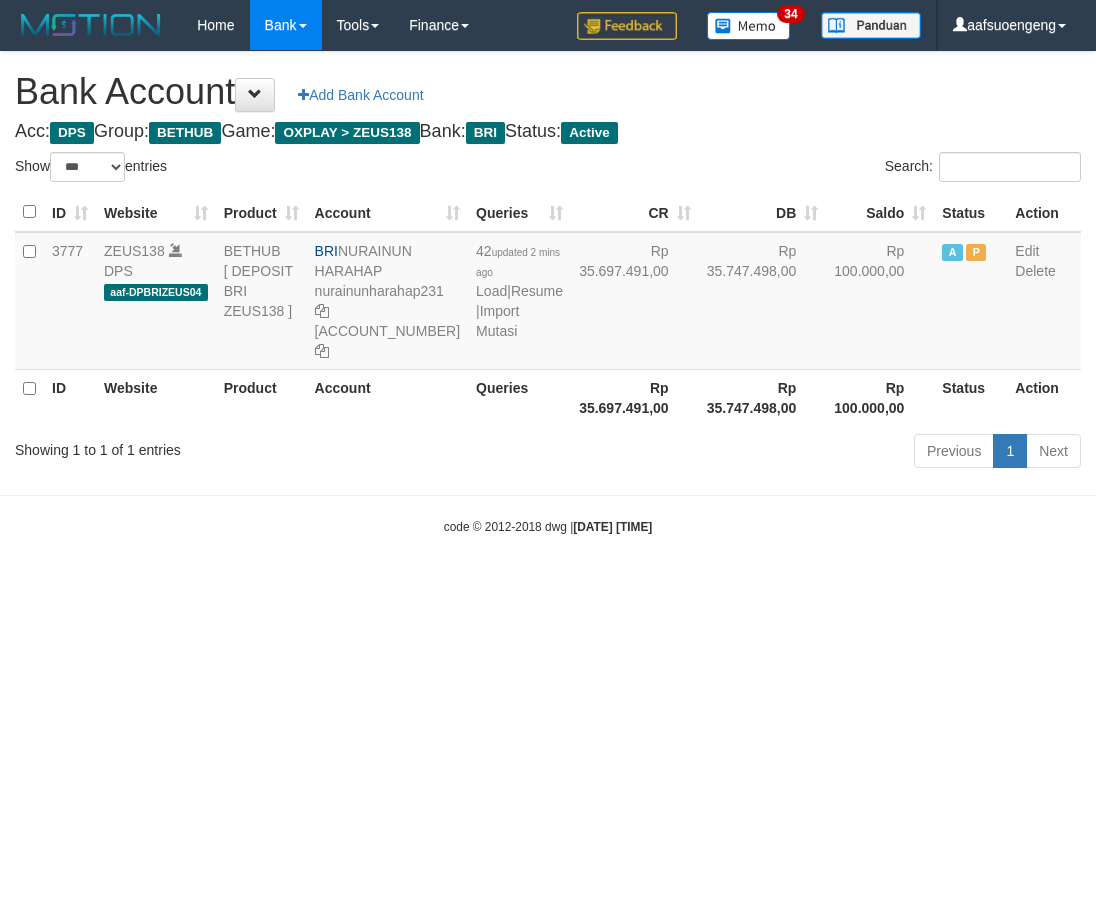 select on "***" 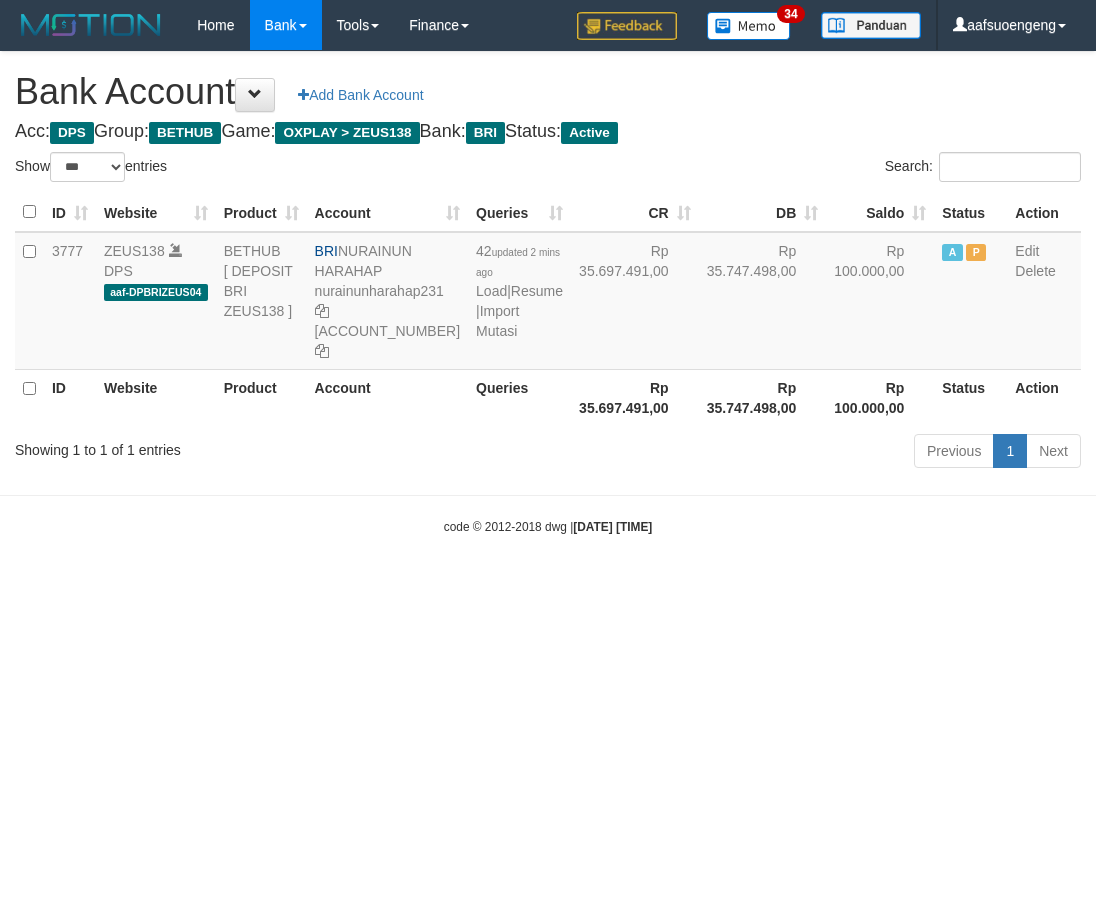 scroll, scrollTop: 0, scrollLeft: 0, axis: both 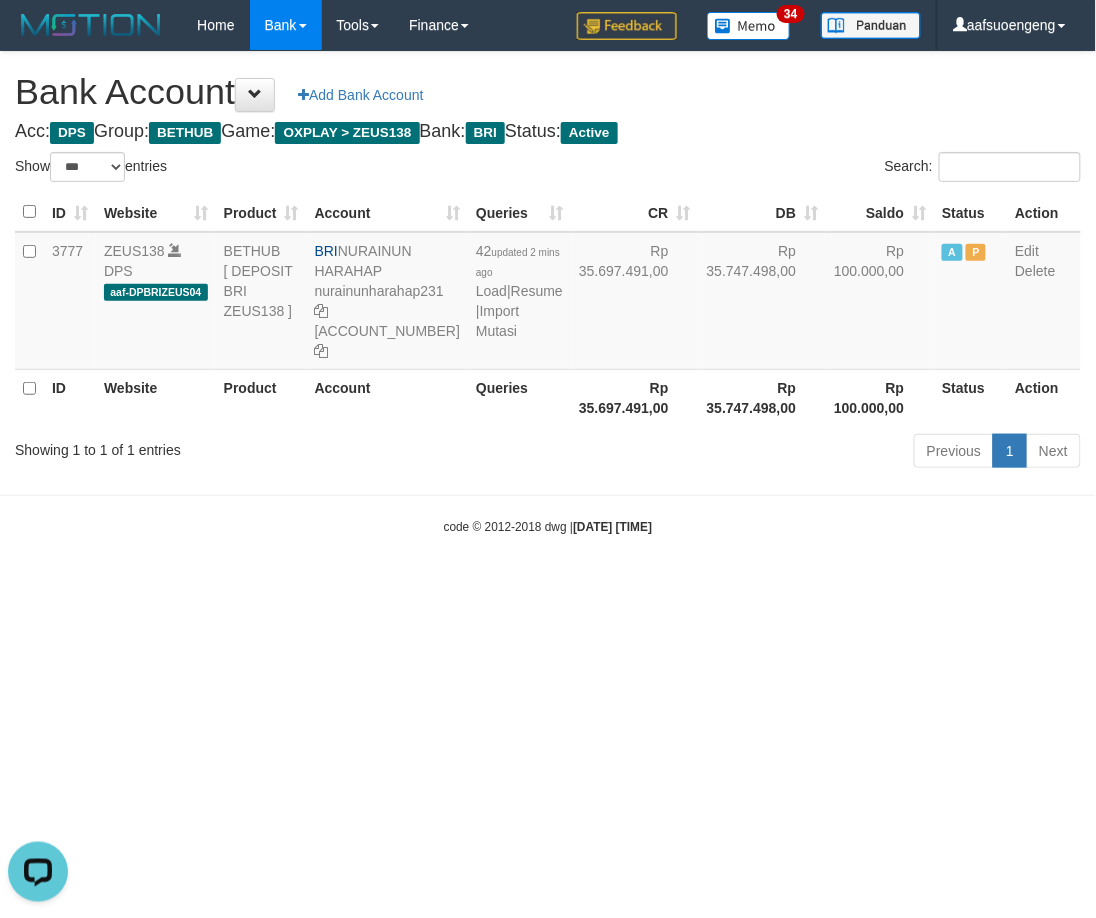 click on "Toggle navigation
Home
Bank
Account List
Mutasi Bank
Search
Sync
Tools
Suspicious Trans
Finance
Financial Data
34" at bounding box center [548, 293] 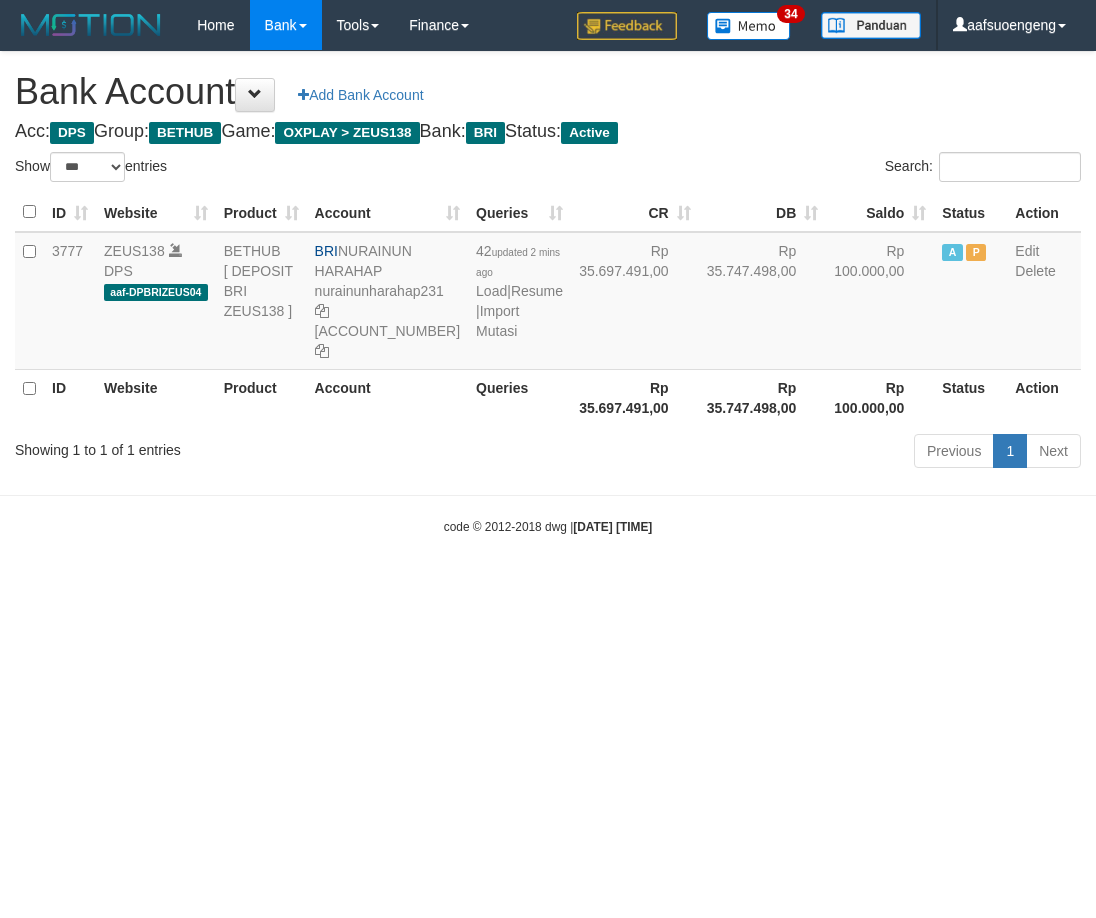 select on "***" 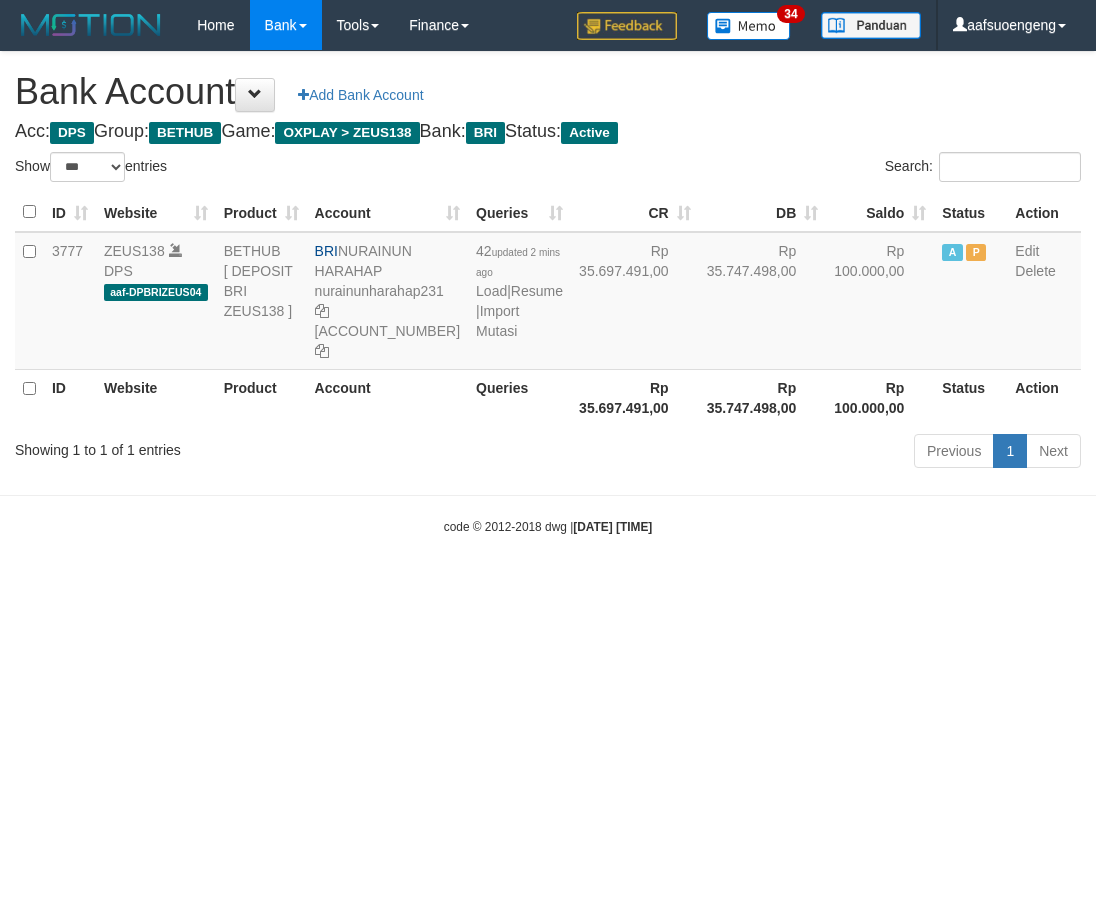 scroll, scrollTop: 0, scrollLeft: 0, axis: both 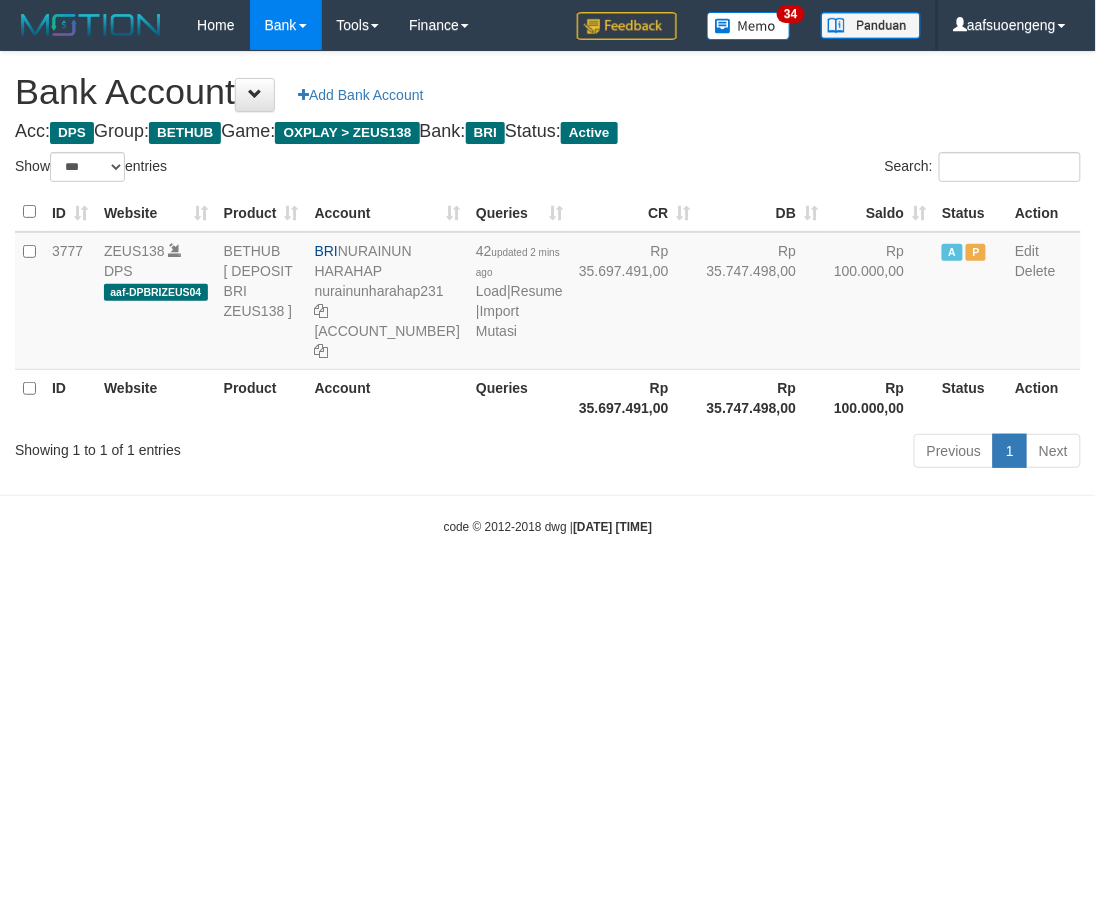 click on "Toggle navigation
Home
Bank
Account List
Mutasi Bank
Search
Sync
Tools
Suspicious Trans
Finance
Financial Data
aafsuoengeng
My Profile
Log Out
34" at bounding box center [548, 293] 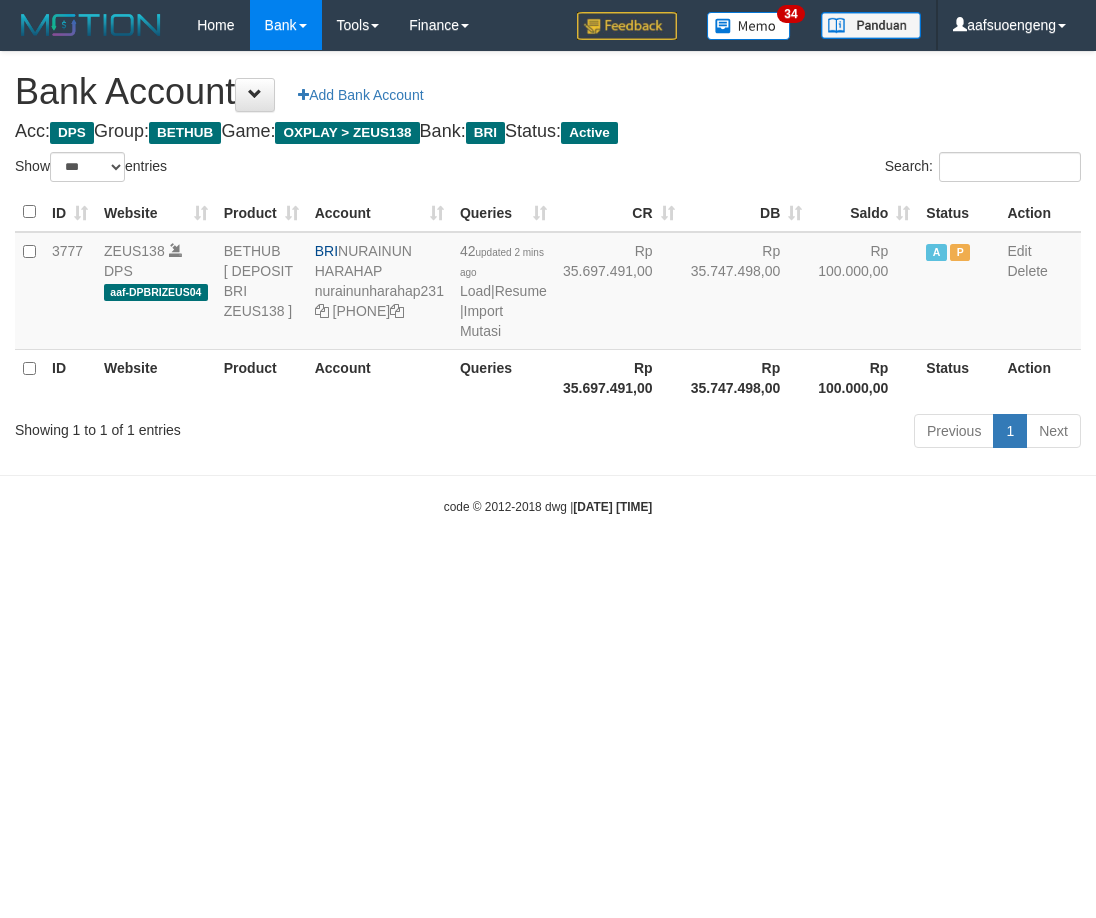 select on "***" 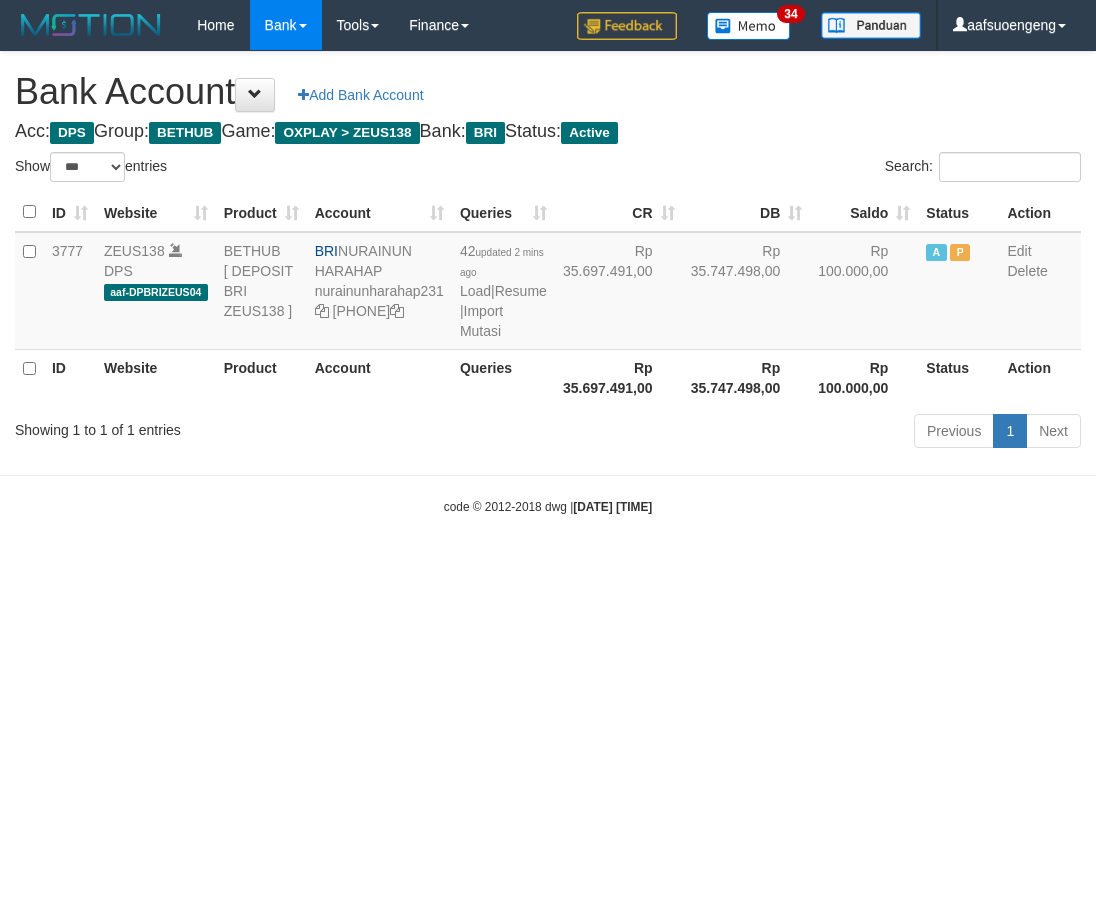 scroll, scrollTop: 0, scrollLeft: 0, axis: both 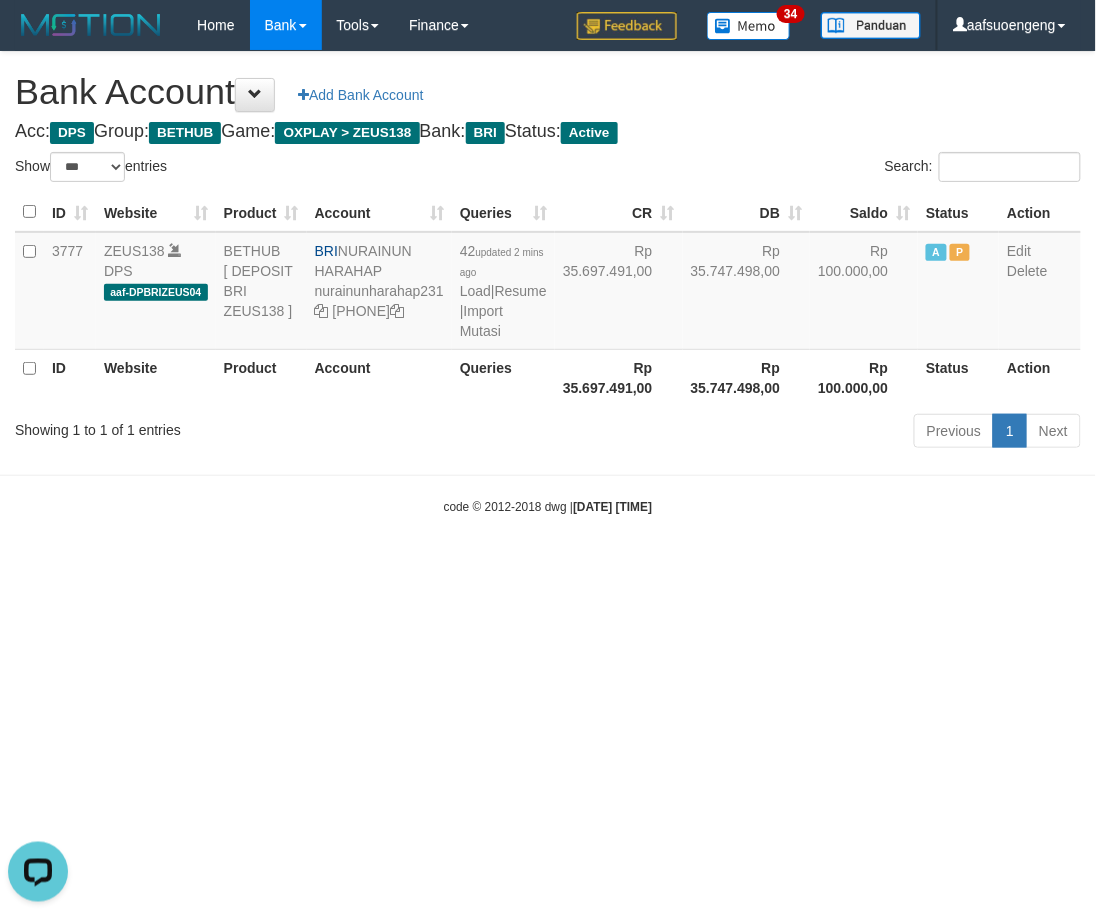 click on "Toggle navigation
Home
Bank
Account List
Mutasi Bank
Search
Sync
Tools
Suspicious Trans
Finance
Financial Data
34" at bounding box center [548, 283] 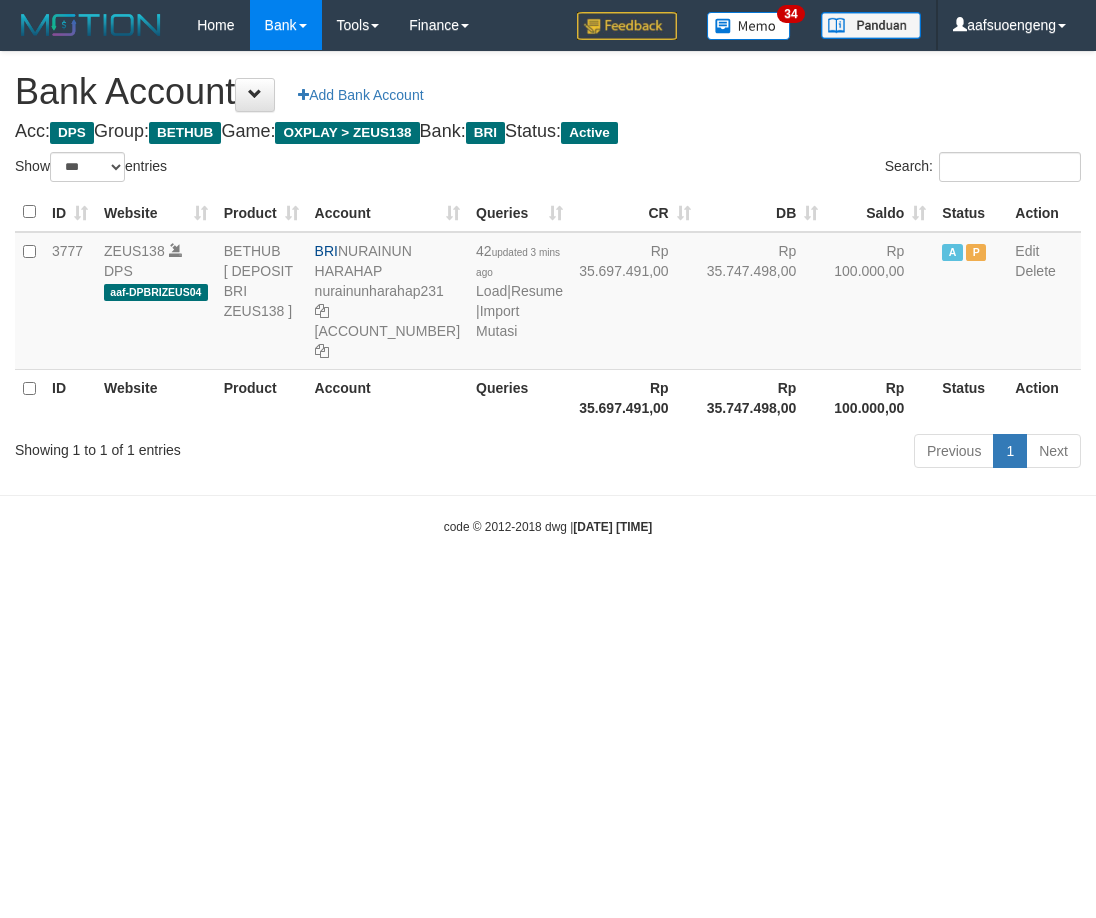 select on "***" 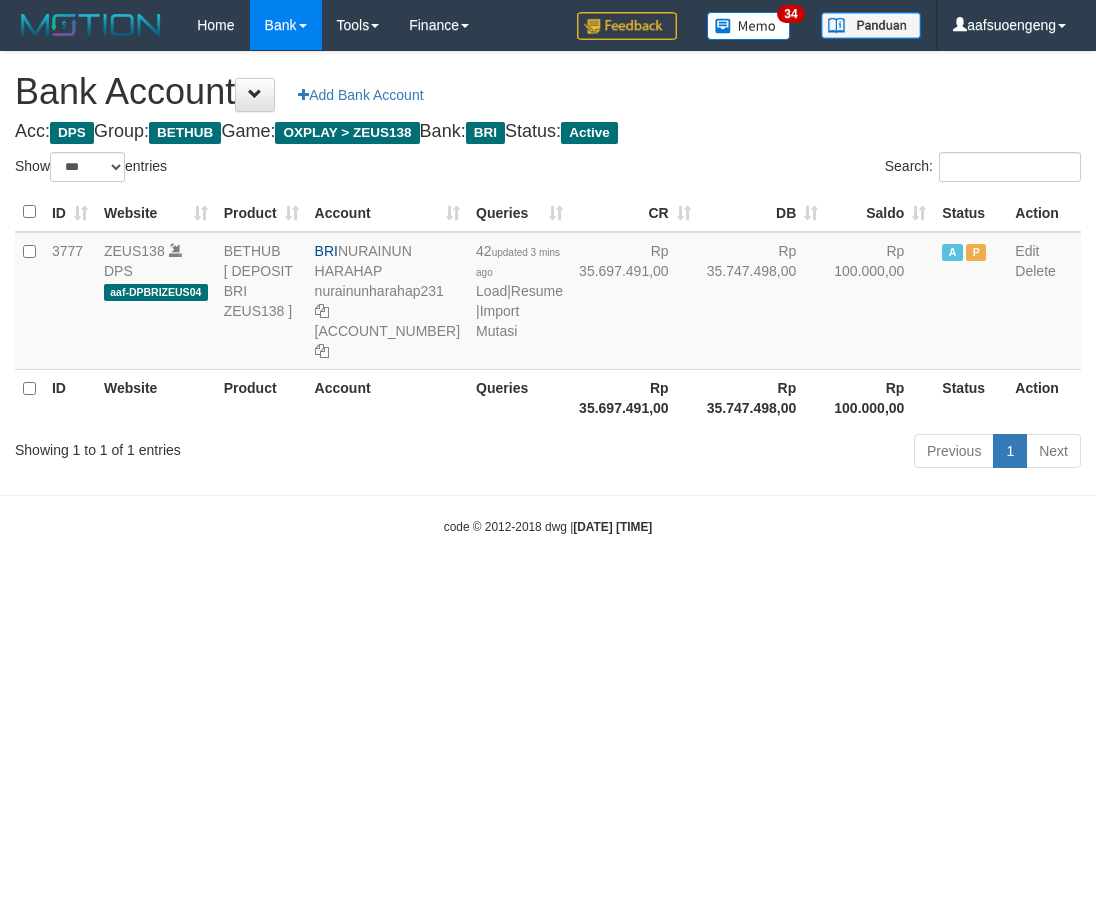 scroll, scrollTop: 0, scrollLeft: 0, axis: both 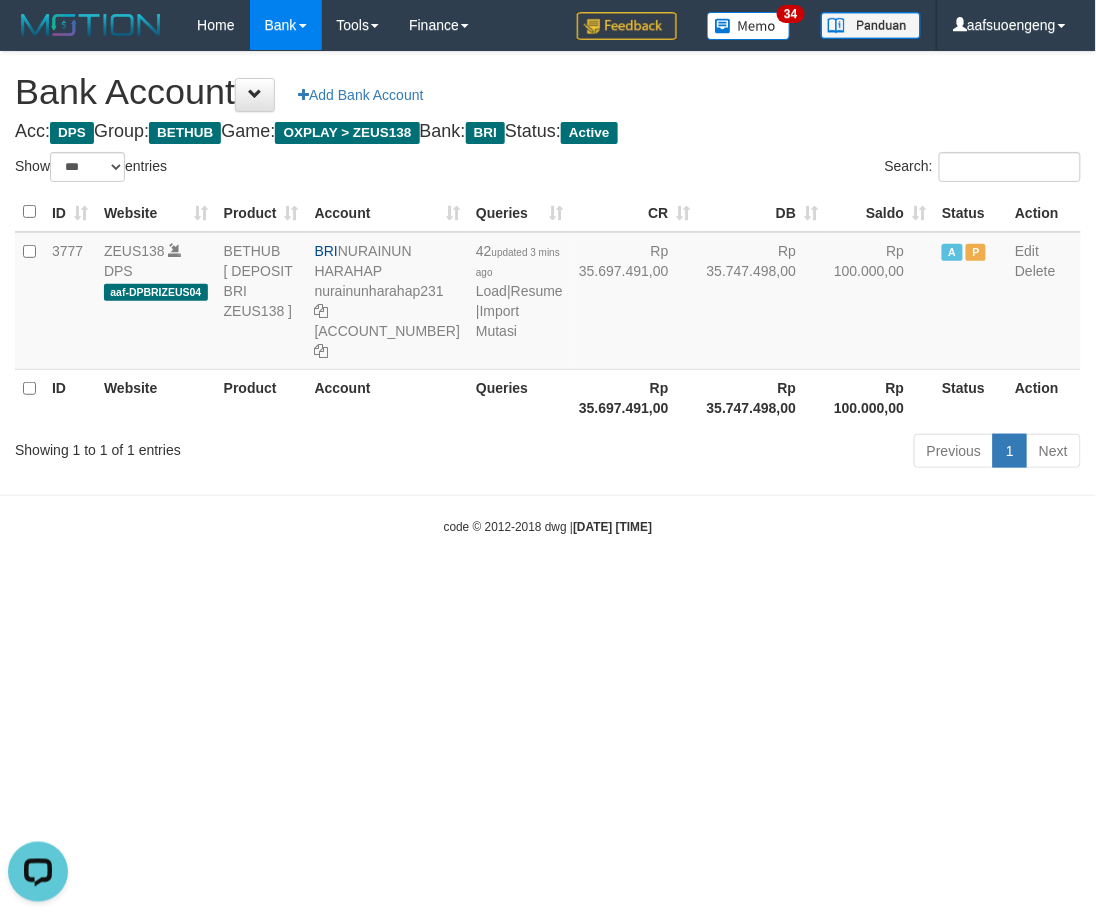 click on "Toggle navigation
Home
Bank
Account List
Mutasi Bank
Search
Sync
Tools
Suspicious Trans
Finance
Financial Data
34" at bounding box center (548, 293) 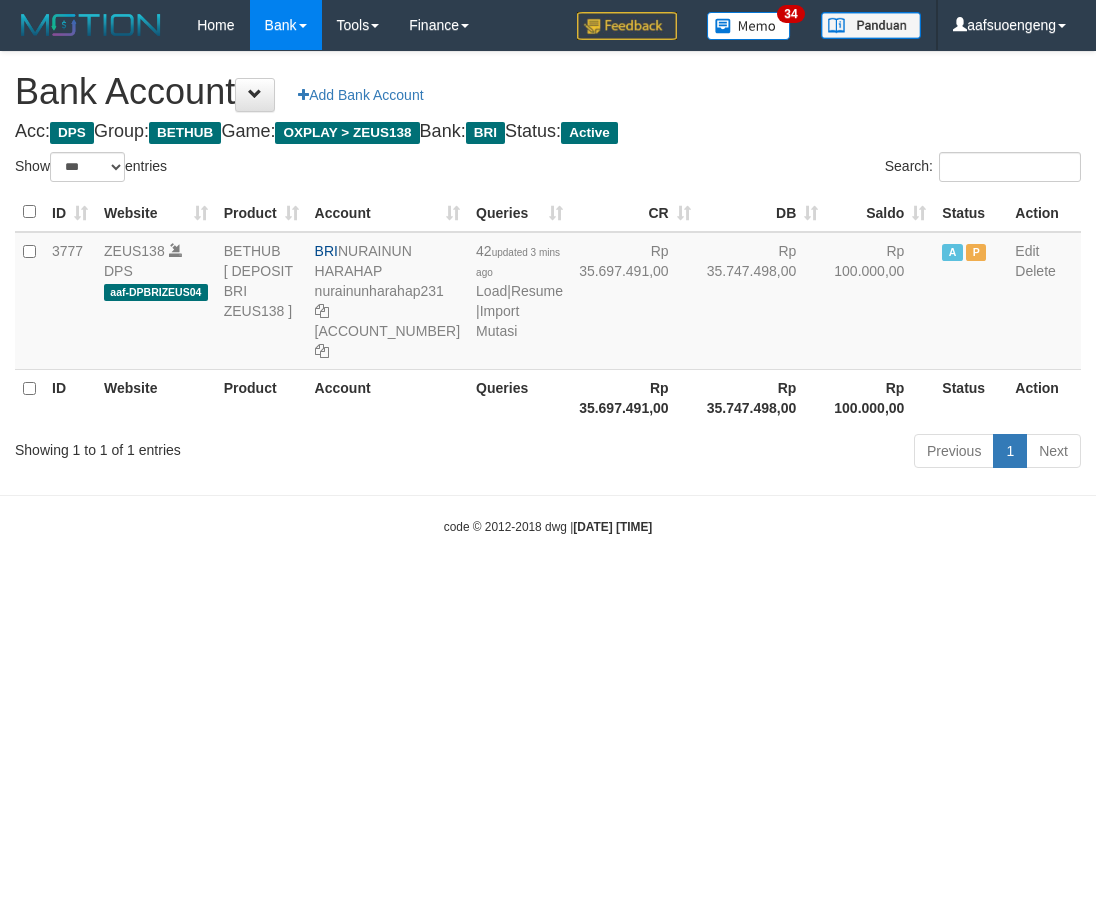 select on "***" 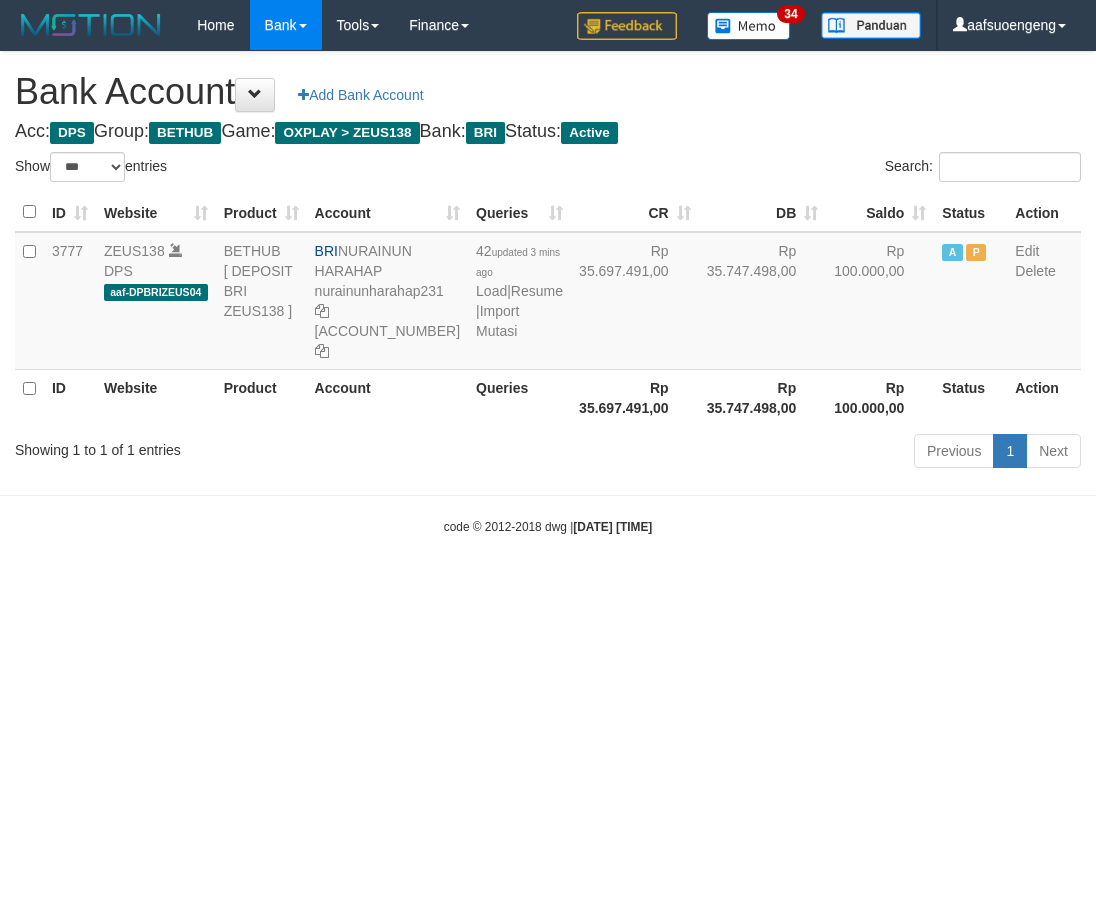 scroll, scrollTop: 0, scrollLeft: 0, axis: both 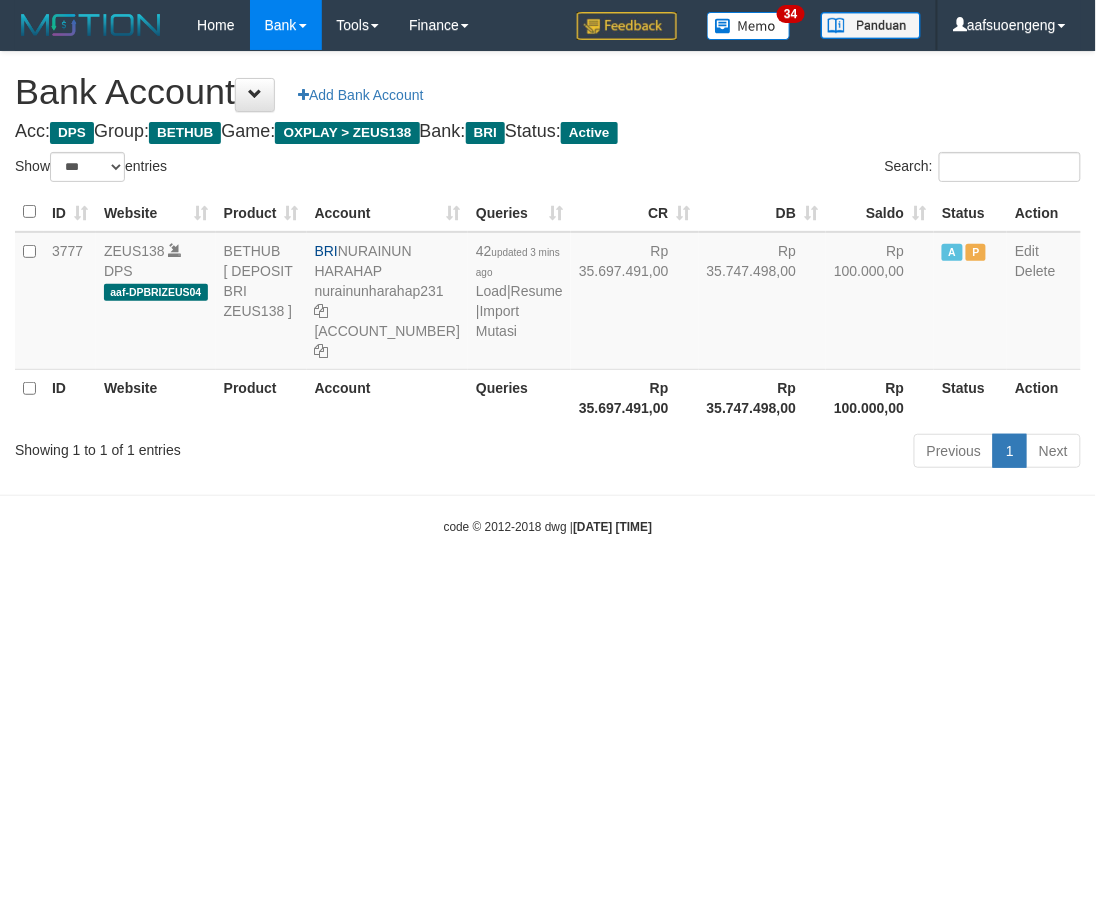 click on "Toggle navigation
Home
Bank
Account List
Mutasi Bank
Search
Sync
Tools
Suspicious Trans
Finance
Financial Data
34" at bounding box center (548, 293) 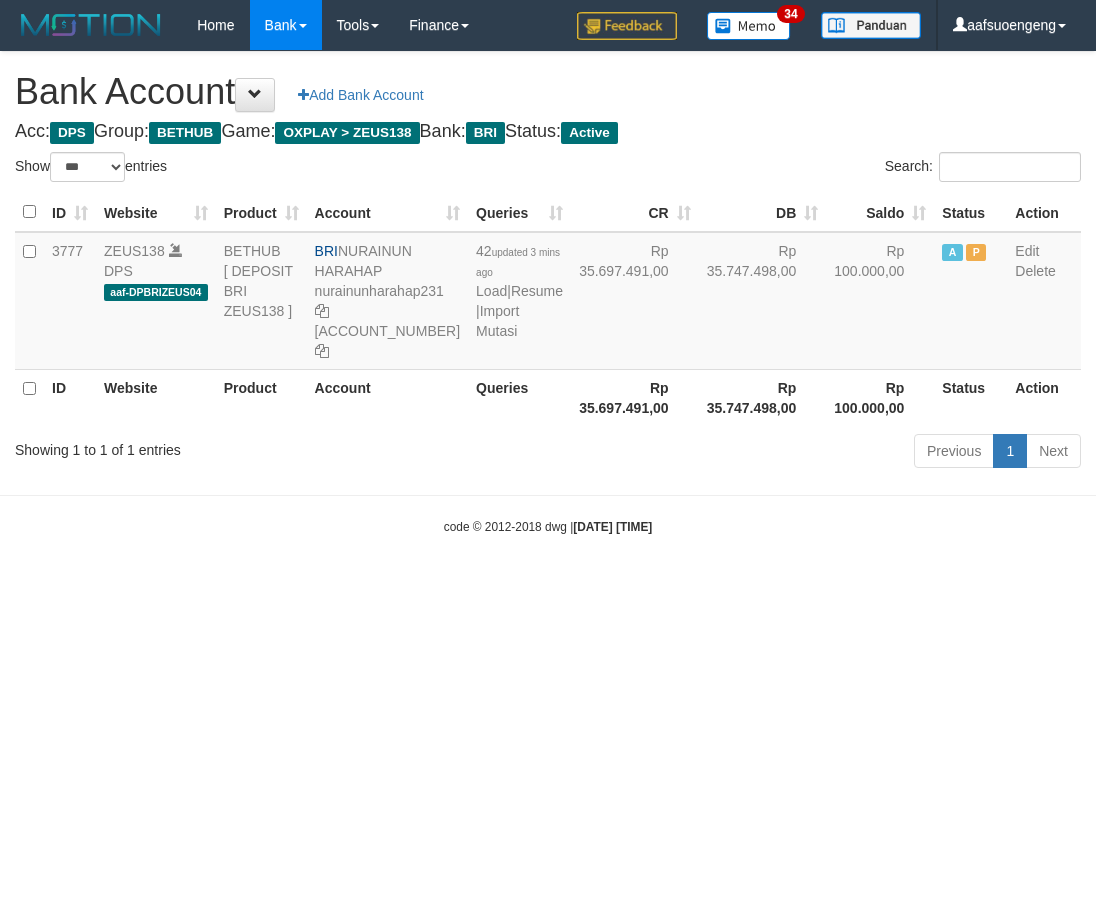 select on "***" 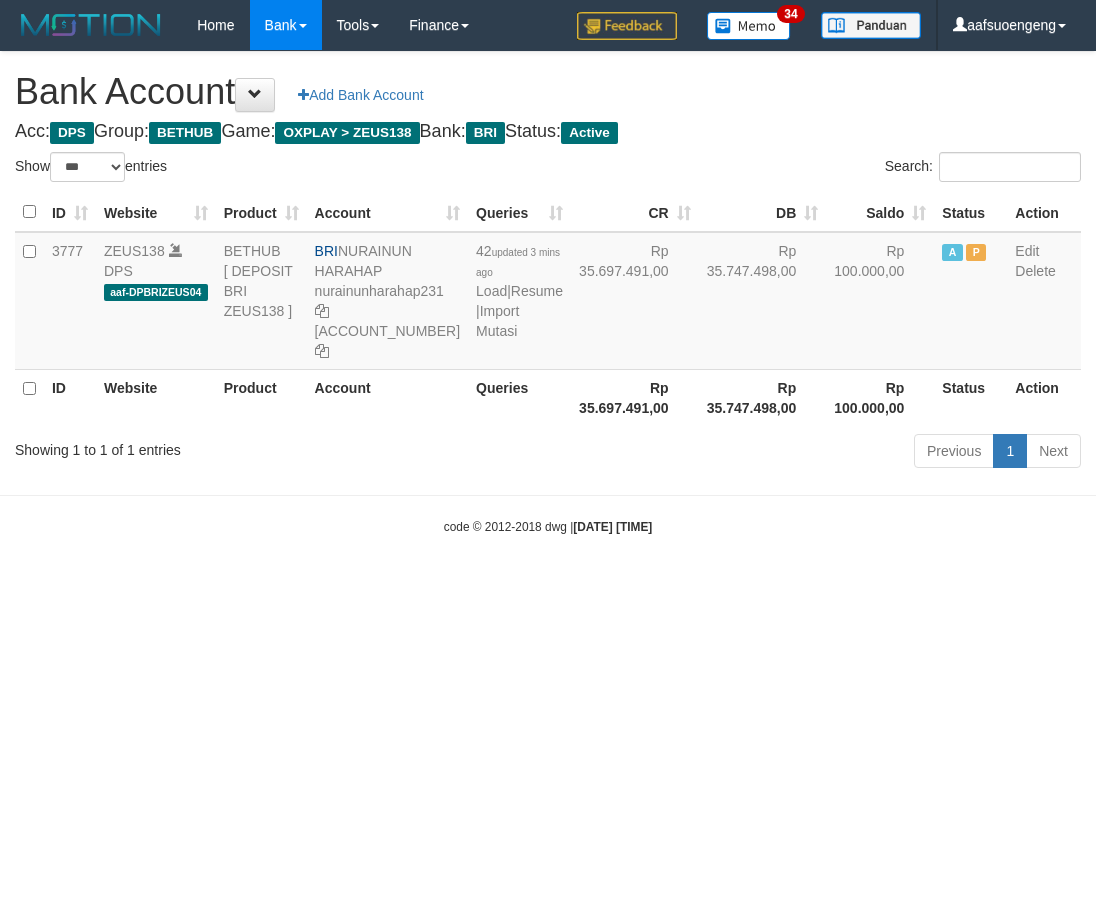 scroll, scrollTop: 0, scrollLeft: 0, axis: both 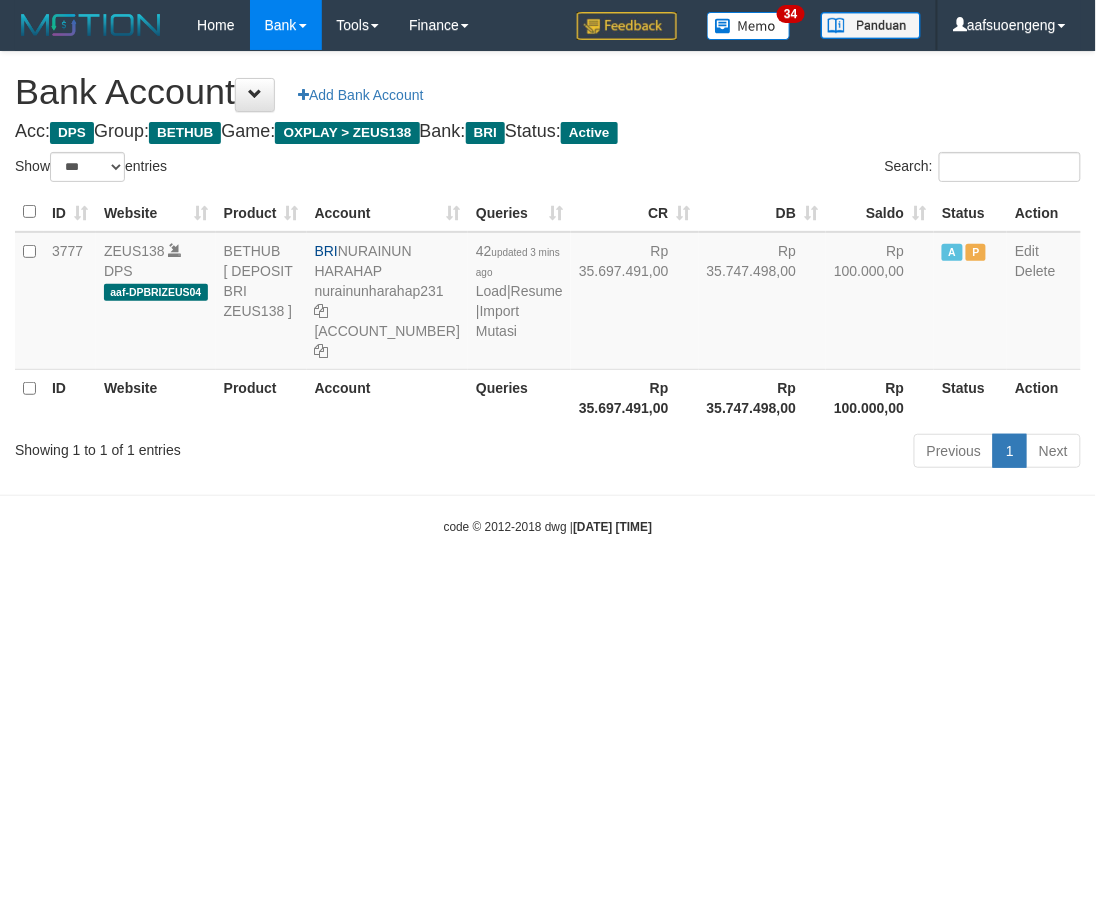 click on "Toggle navigation
Home
Bank
Account List
Mutasi Bank
Search
Sync
Tools
Suspicious Trans
Finance
Financial Data
aafsuoengeng
My Profile
Log Out
34" at bounding box center [548, 293] 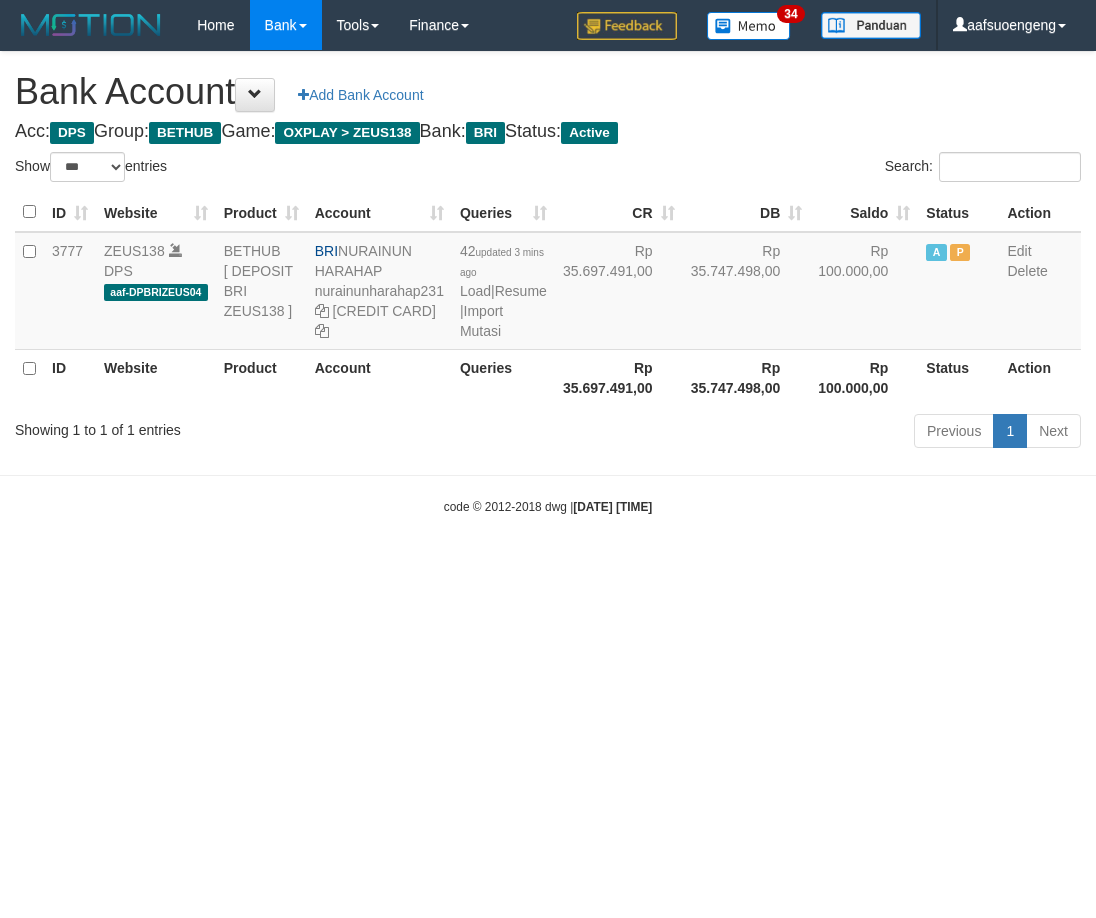 select on "***" 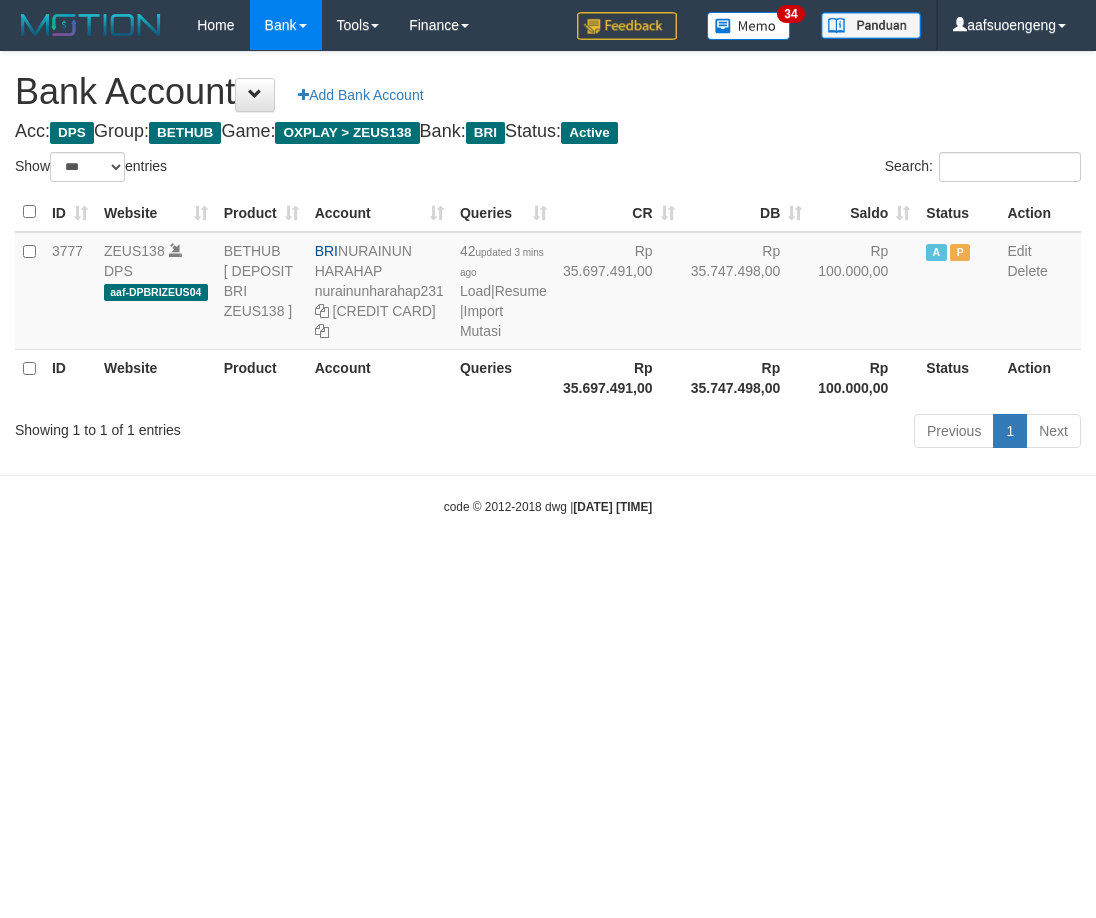 scroll, scrollTop: 0, scrollLeft: 0, axis: both 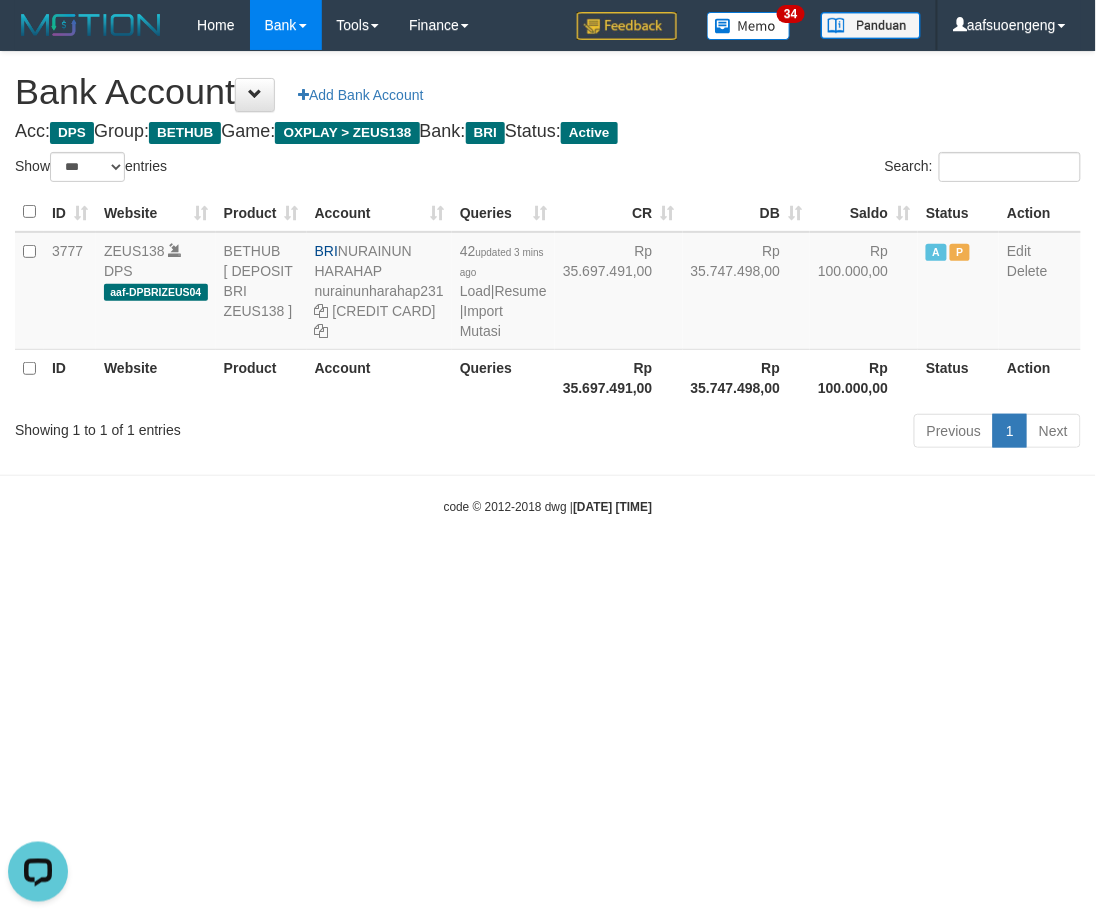 drag, startPoint x: 1055, startPoint y: 0, endPoint x: 835, endPoint y: 816, distance: 845.13666 